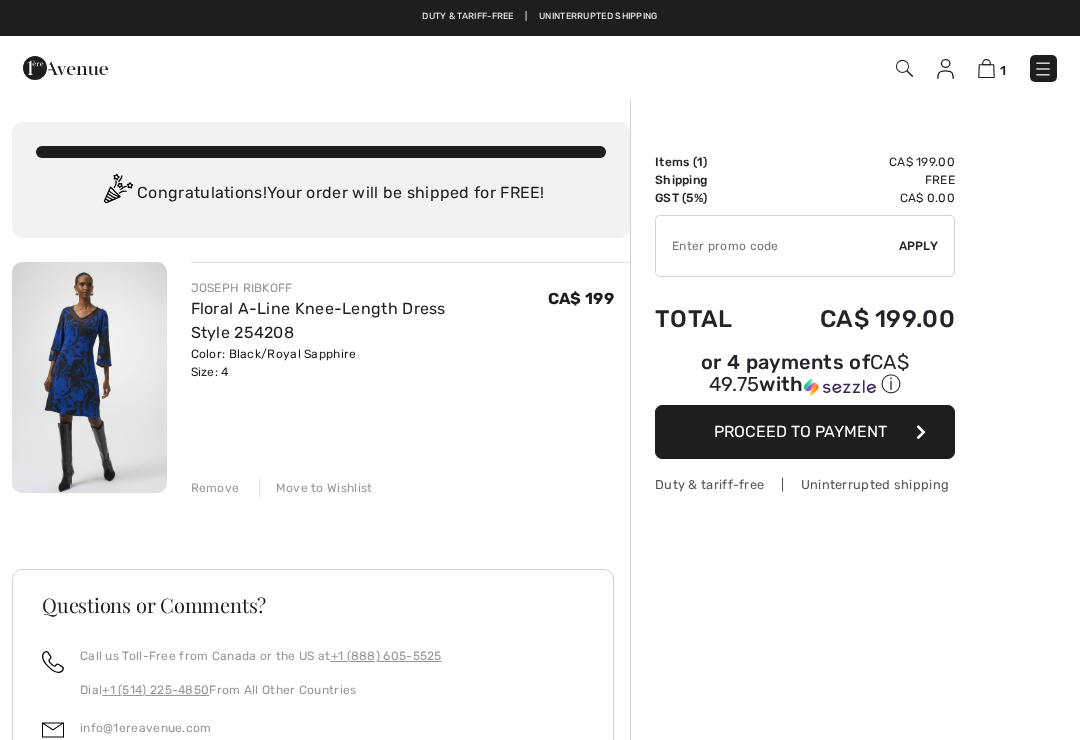 scroll, scrollTop: 0, scrollLeft: 0, axis: both 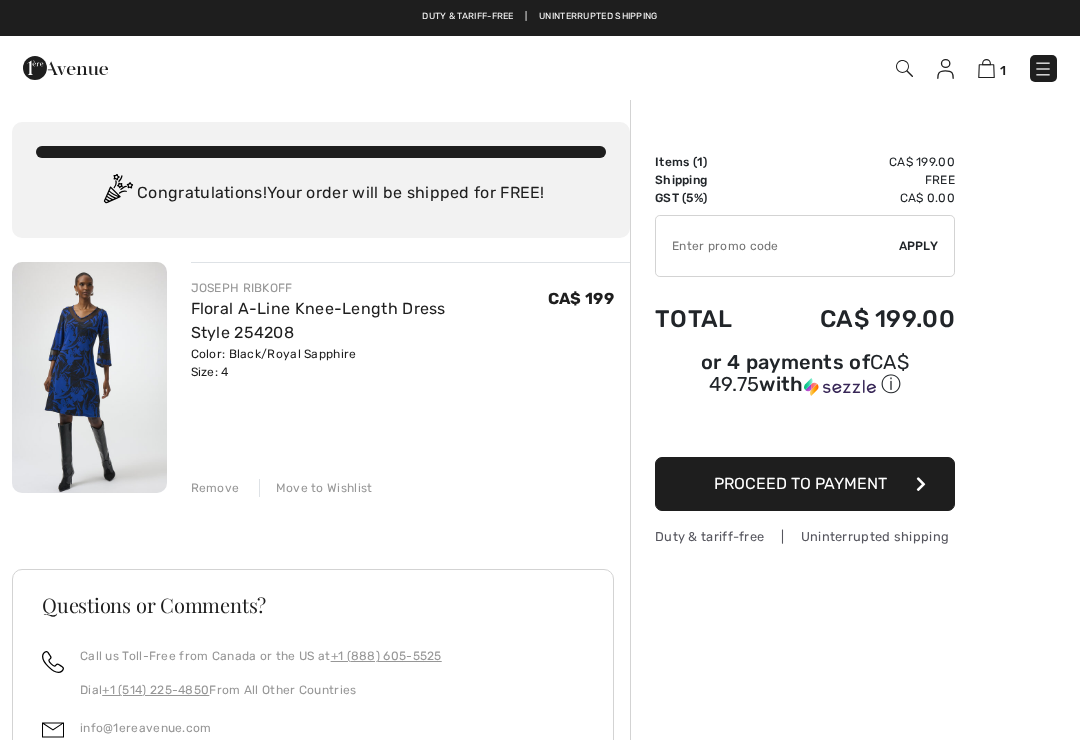 click on "Move to Wishlist" at bounding box center [316, 488] 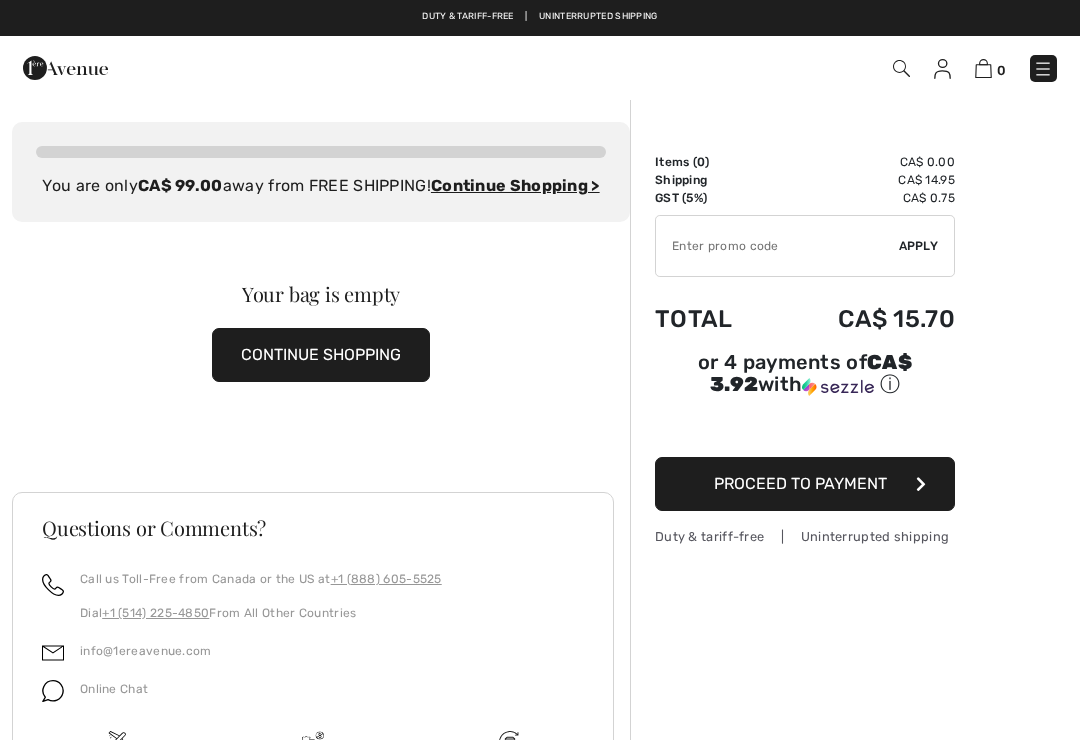 click at bounding box center (942, 69) 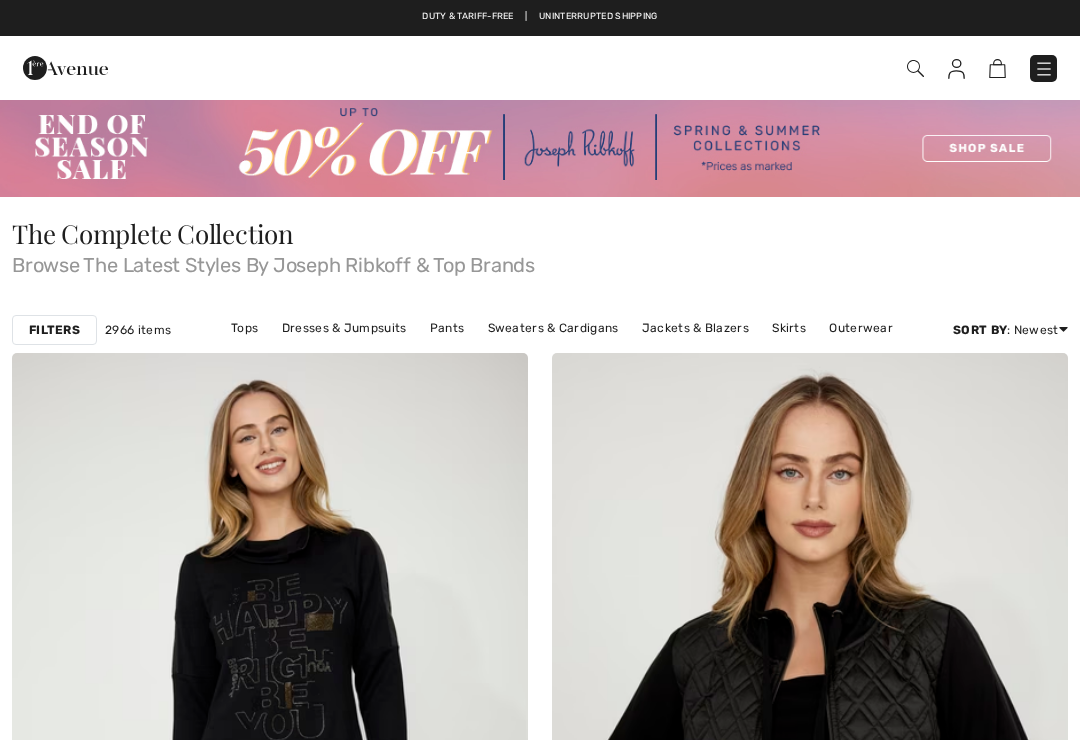 scroll, scrollTop: 0, scrollLeft: 0, axis: both 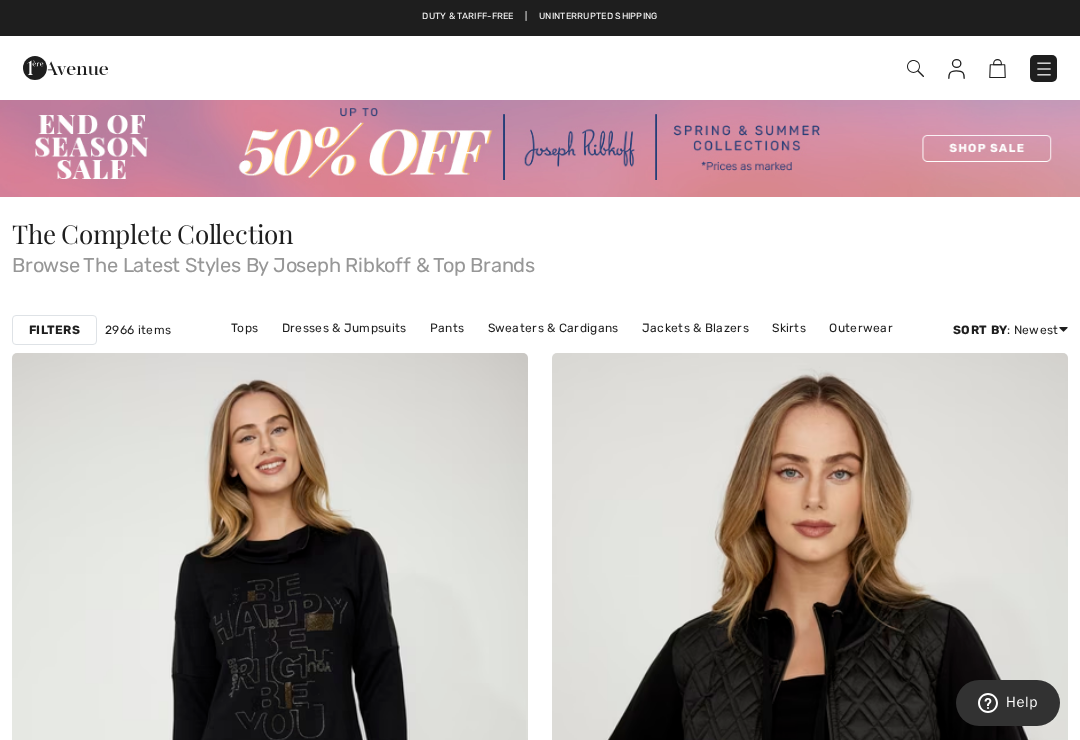 click at bounding box center [956, 69] 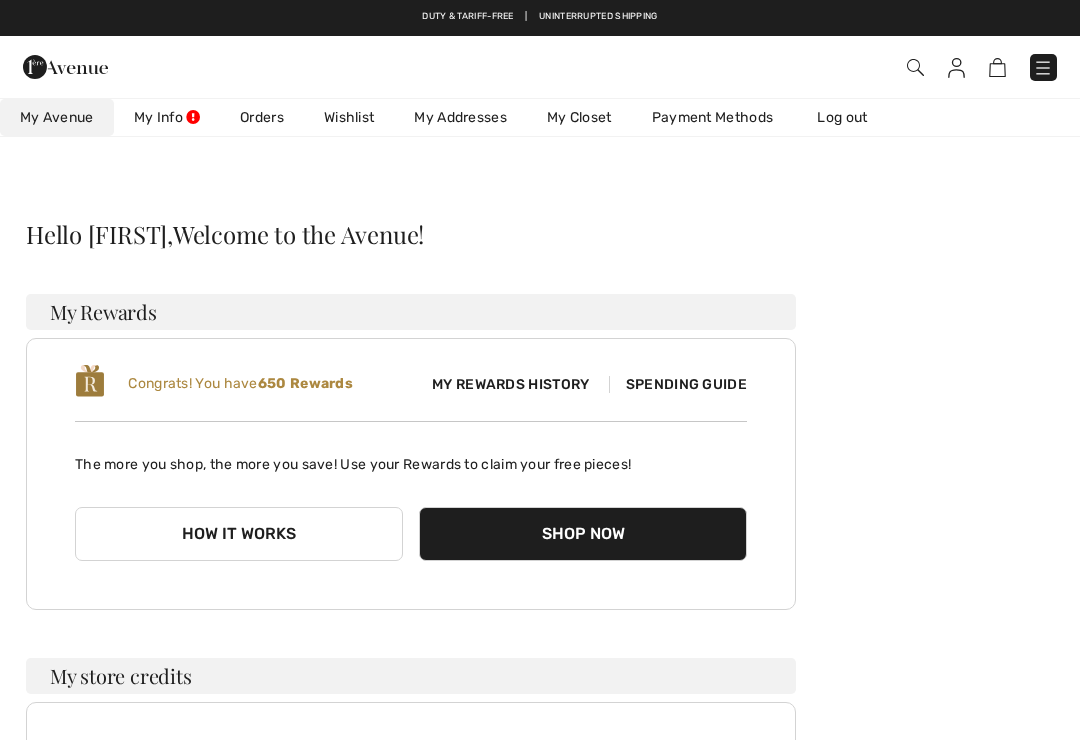 scroll, scrollTop: 0, scrollLeft: 0, axis: both 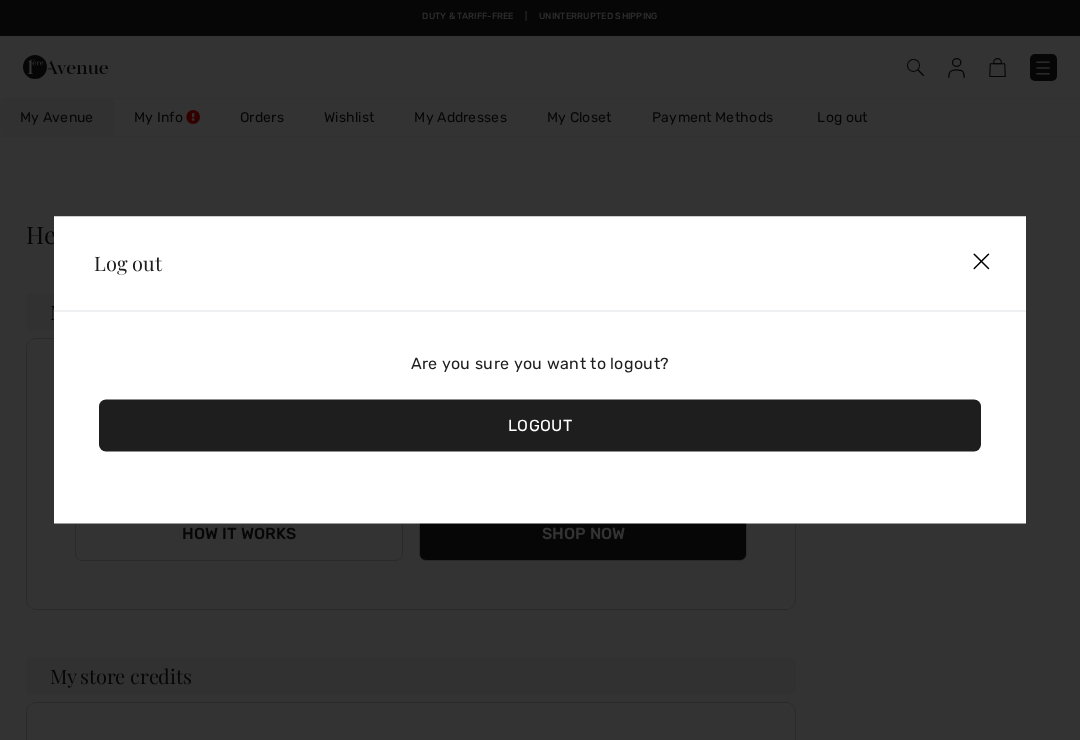 click on "Logout" at bounding box center [540, 426] 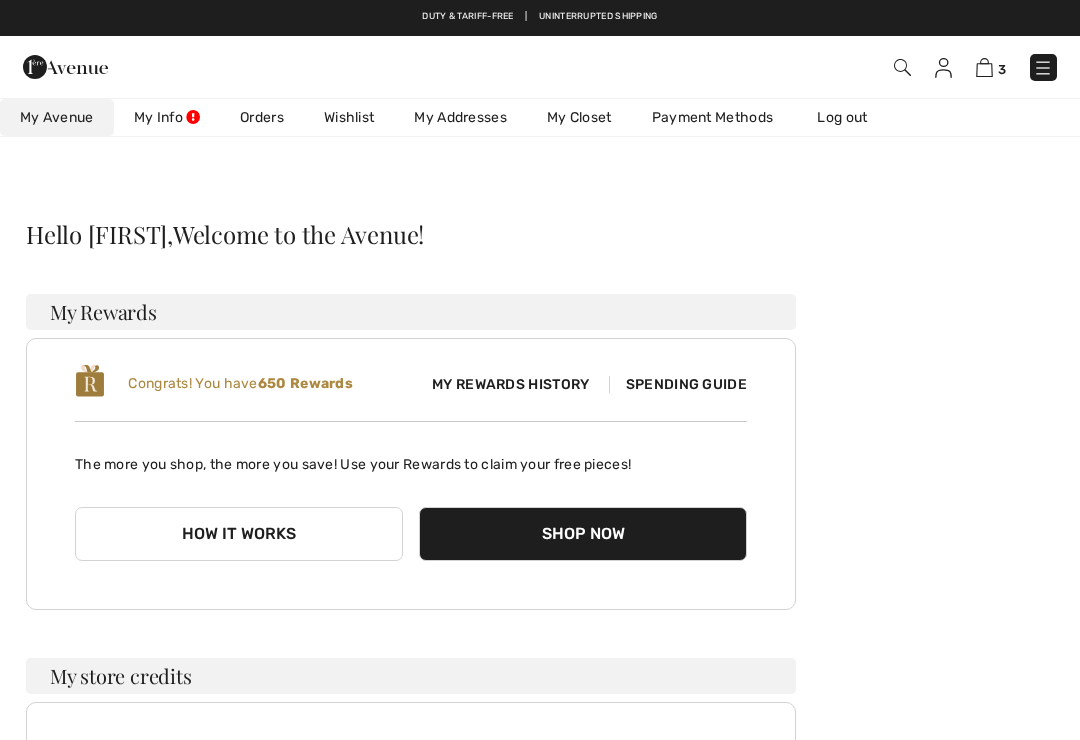 scroll, scrollTop: 0, scrollLeft: 0, axis: both 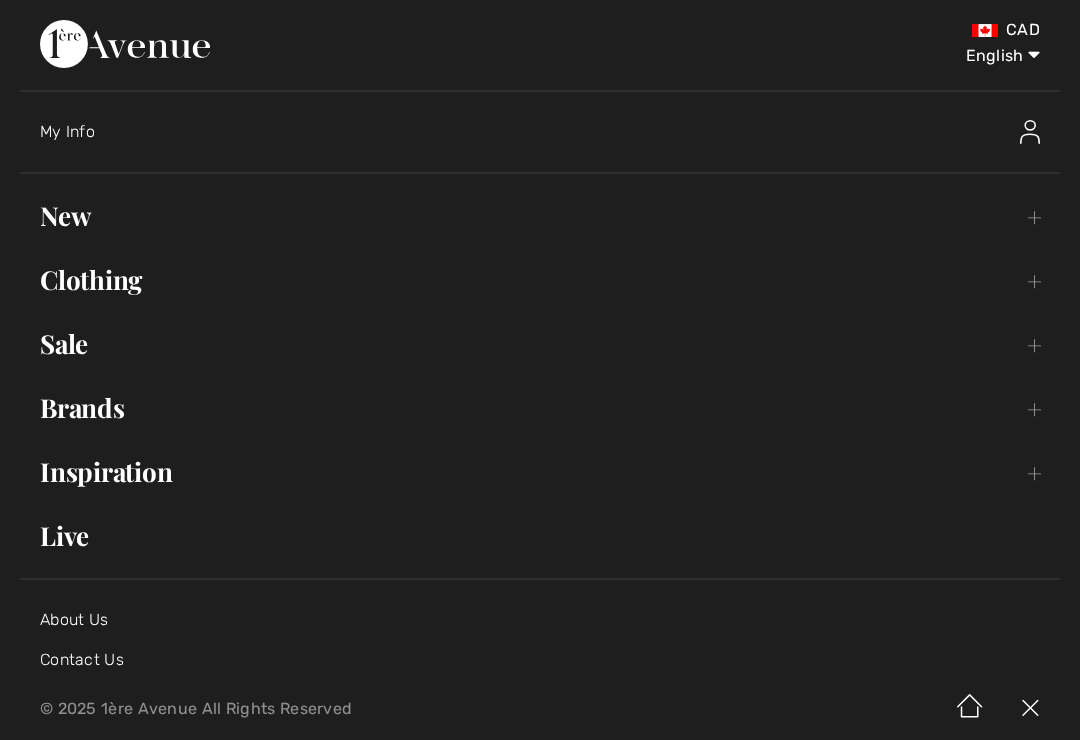 click on "English Français" at bounding box center [988, 52] 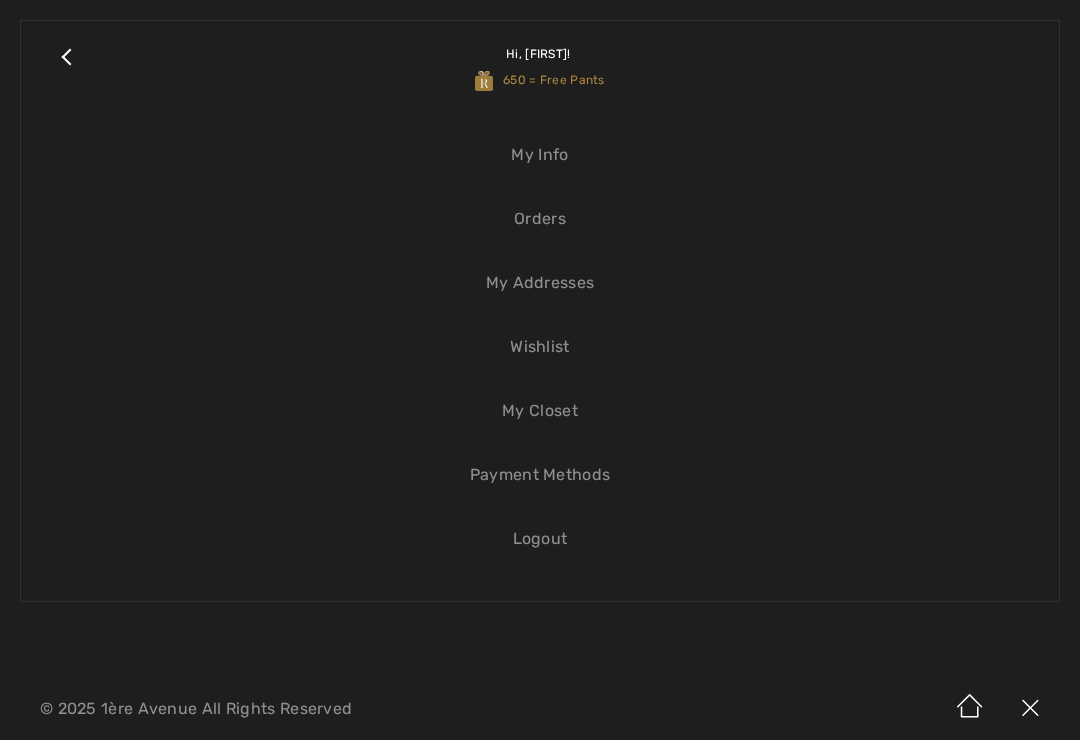 click on "Close submenu" at bounding box center (66, 67) 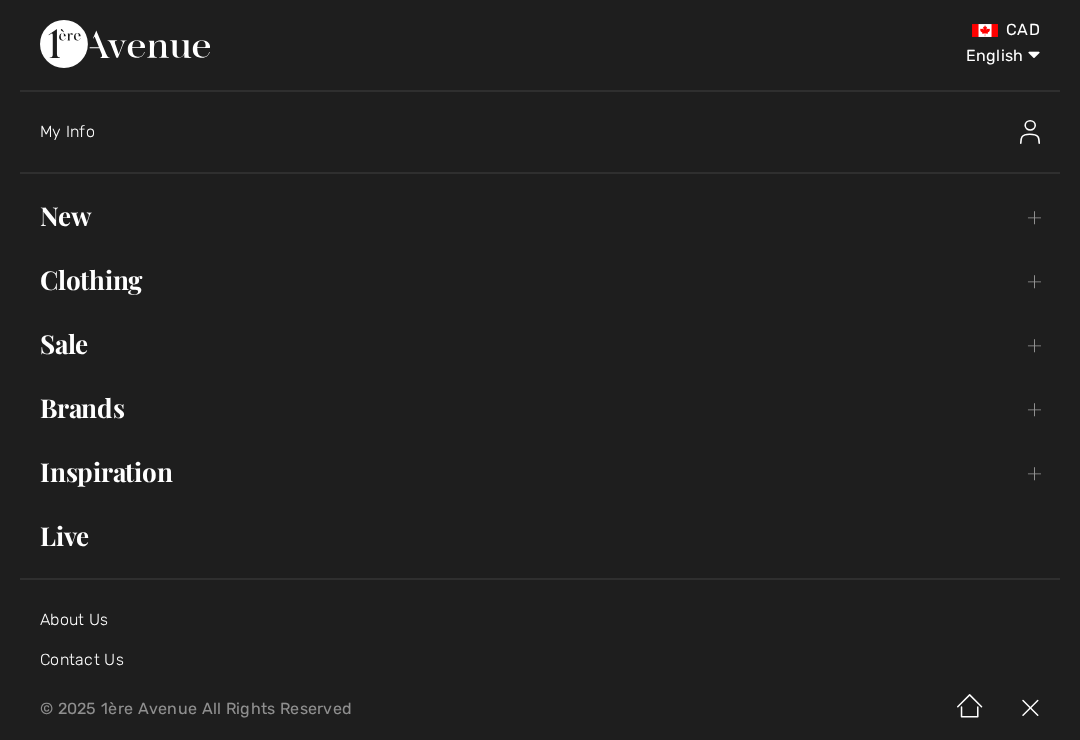 click on "New Toggle submenu" at bounding box center [540, 216] 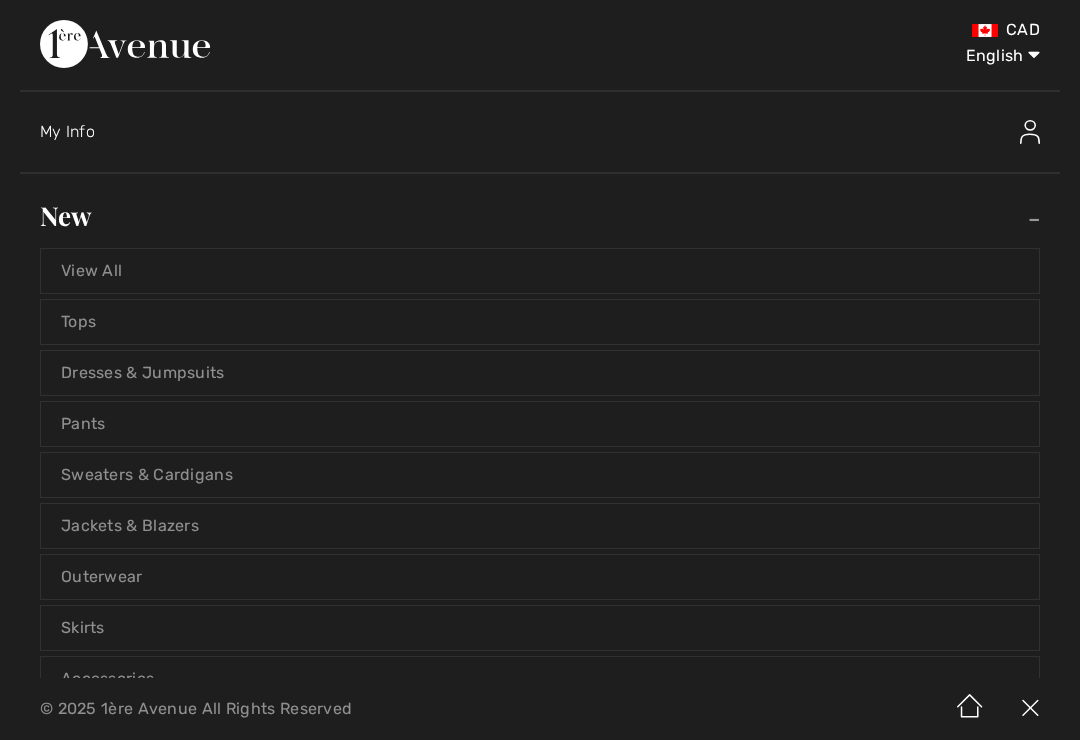 click at bounding box center (1030, 132) 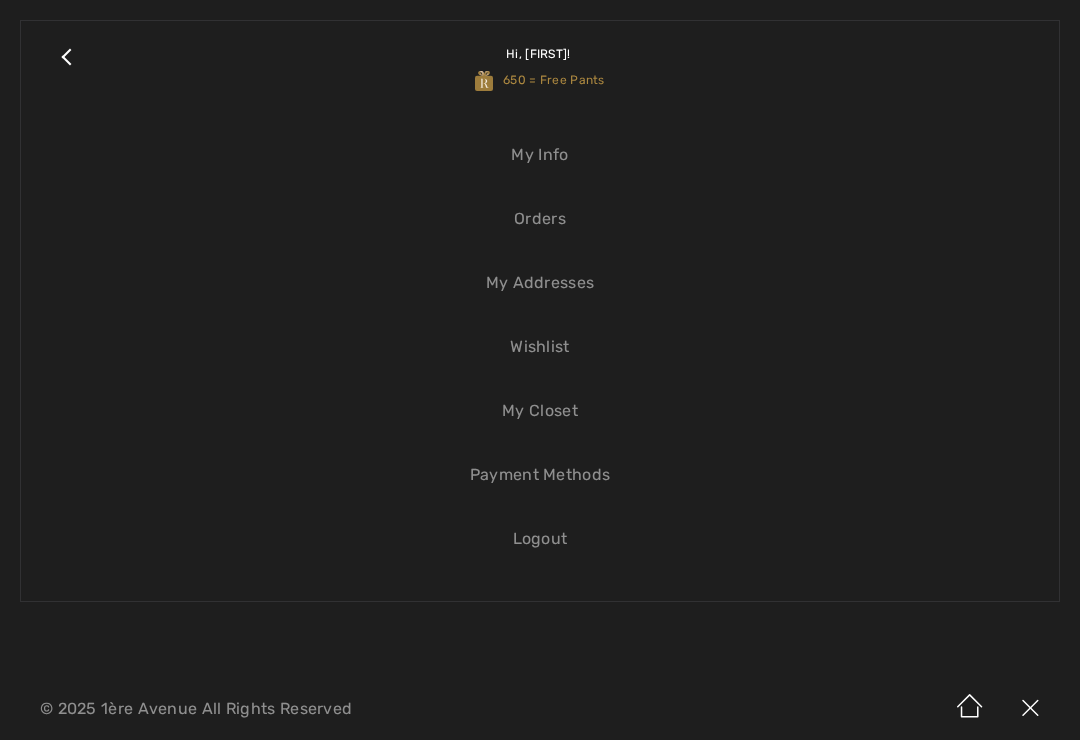click on "Close submenu" at bounding box center [66, 67] 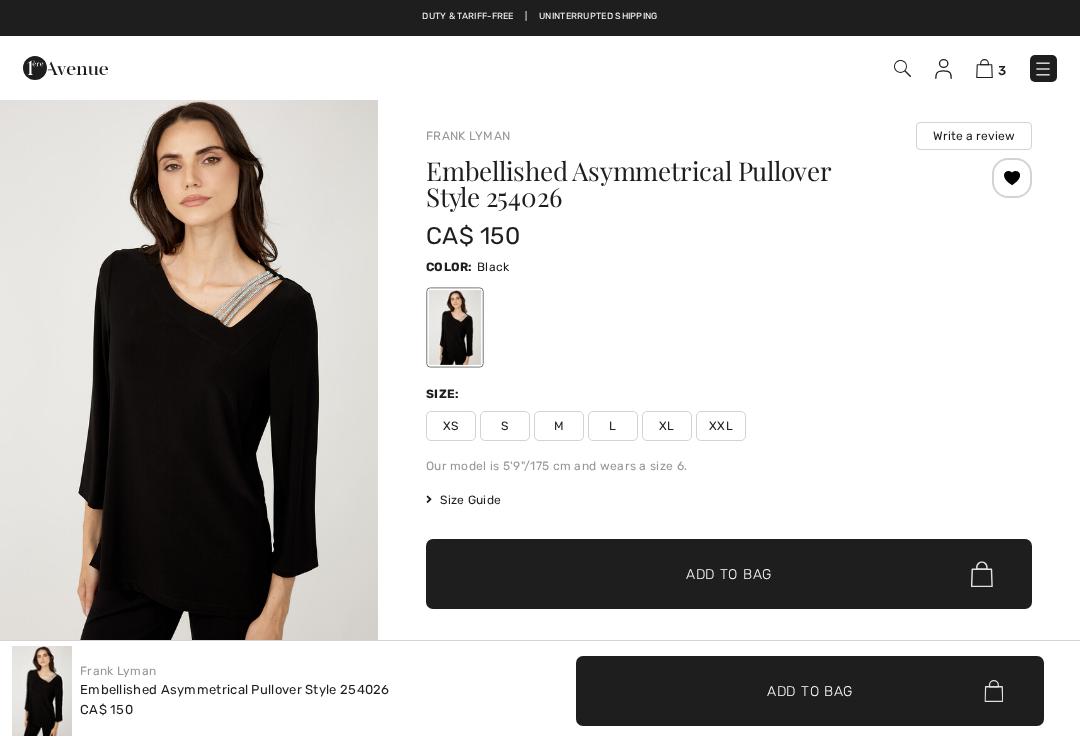 scroll, scrollTop: 770, scrollLeft: 0, axis: vertical 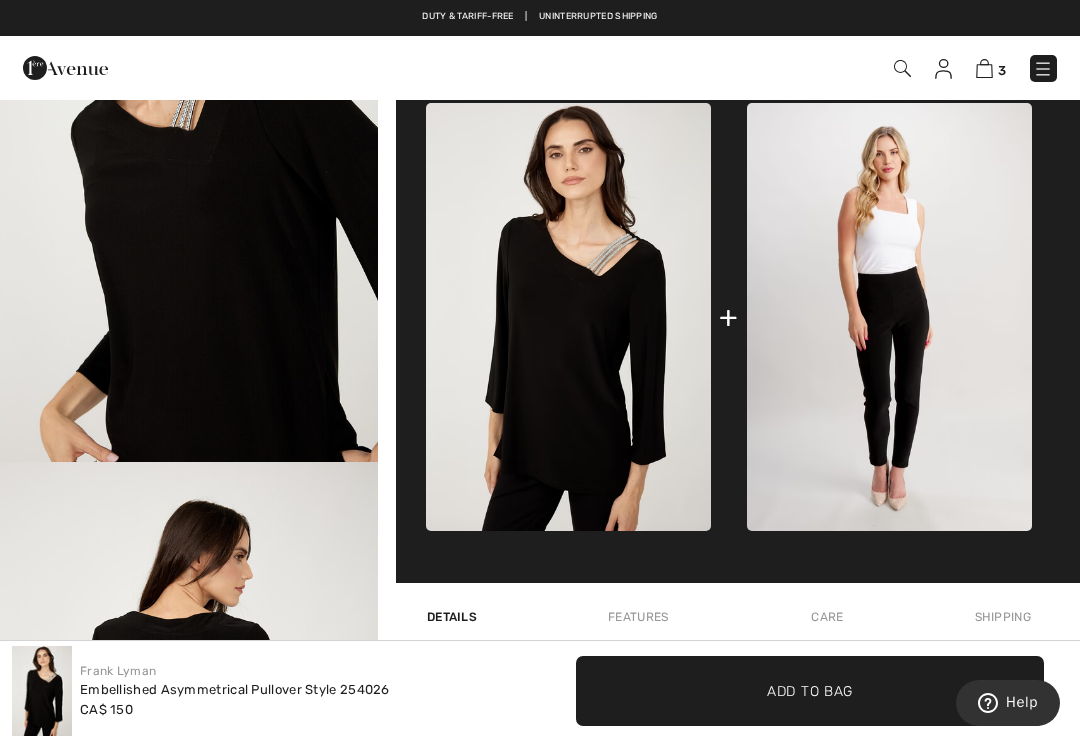 click at bounding box center [984, 68] 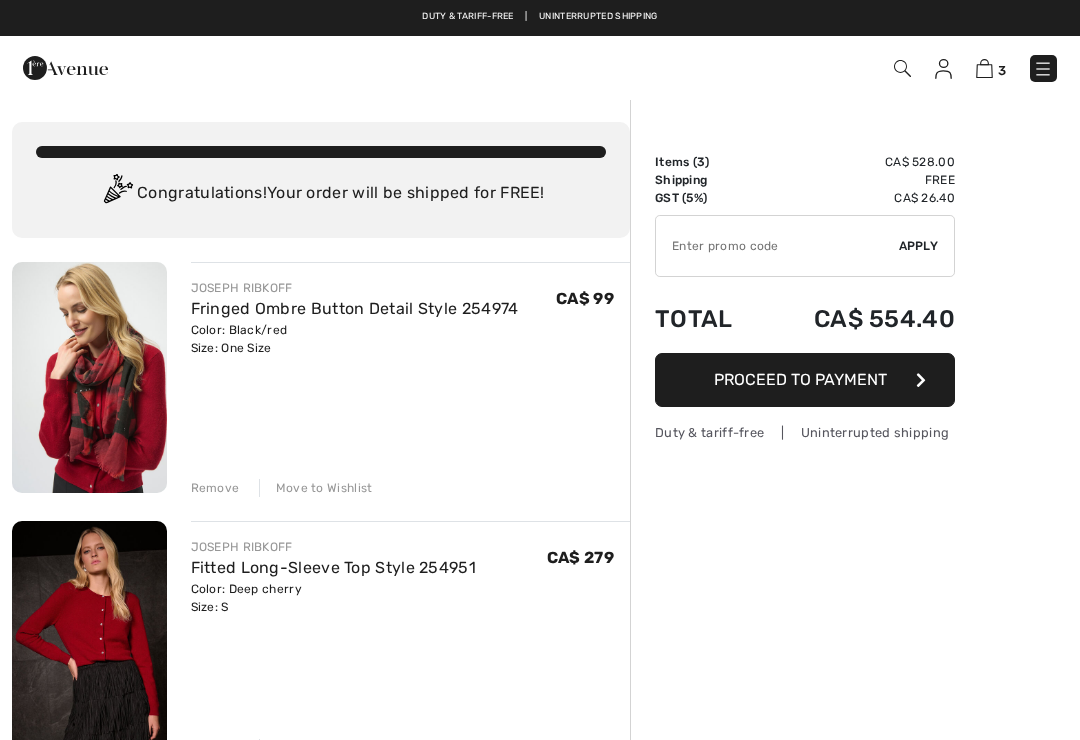 scroll, scrollTop: 0, scrollLeft: 0, axis: both 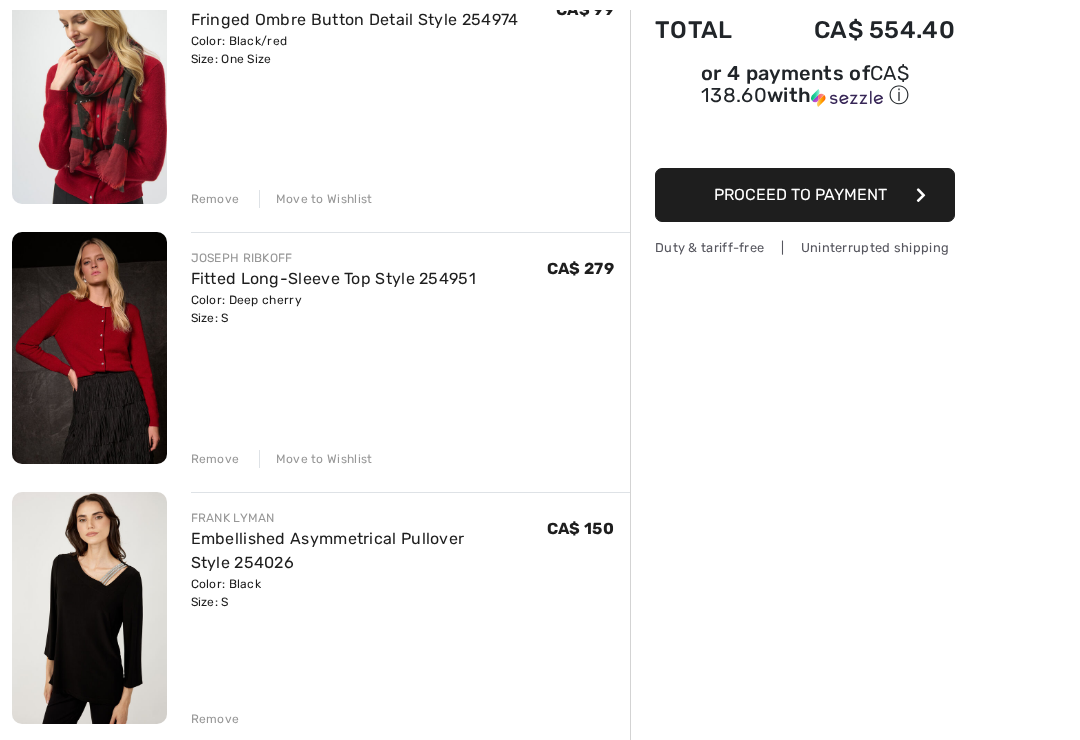 click on "Proceed to Payment" at bounding box center (800, 194) 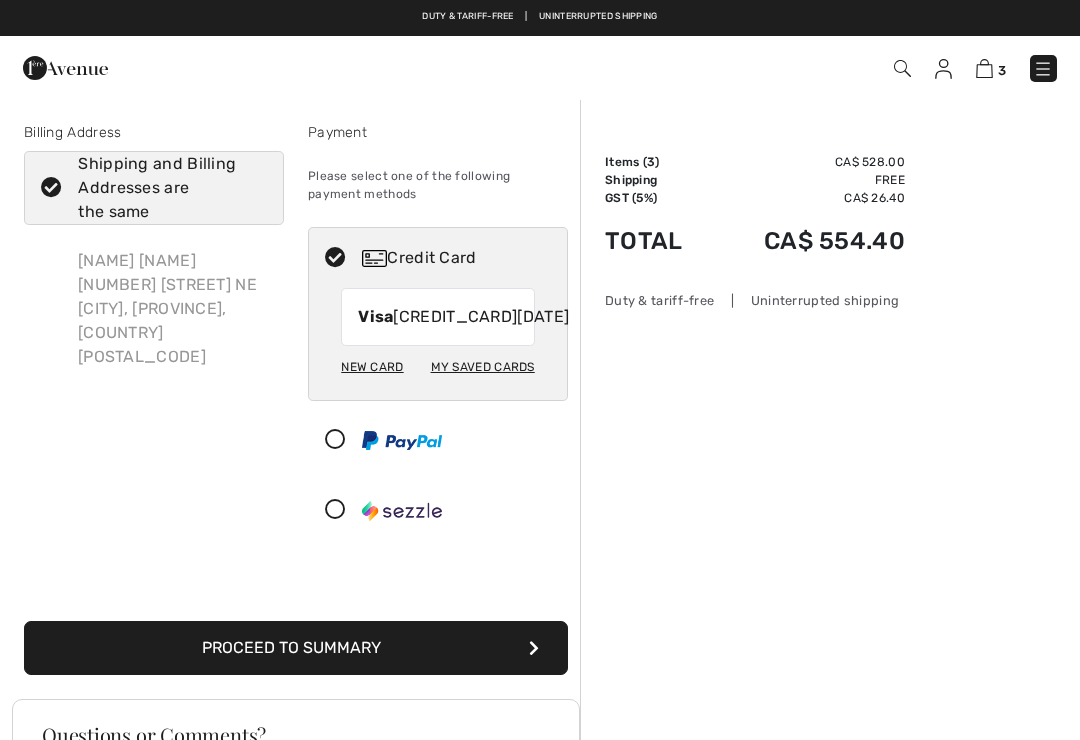 scroll, scrollTop: 0, scrollLeft: 0, axis: both 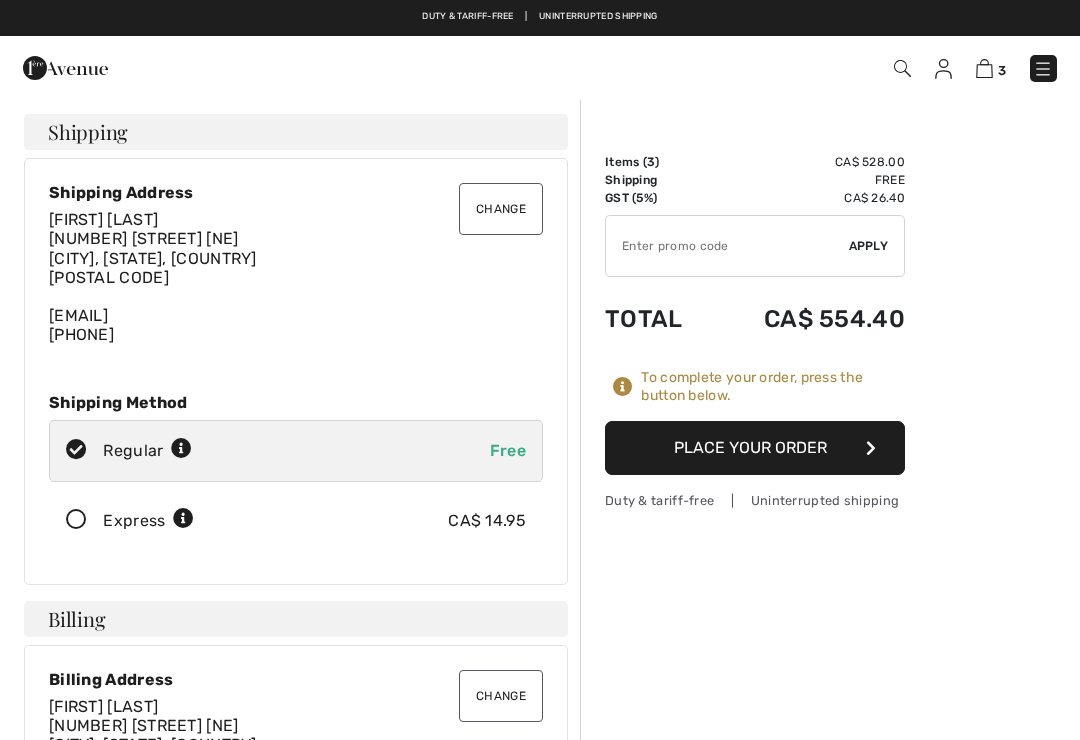 click at bounding box center [76, 520] 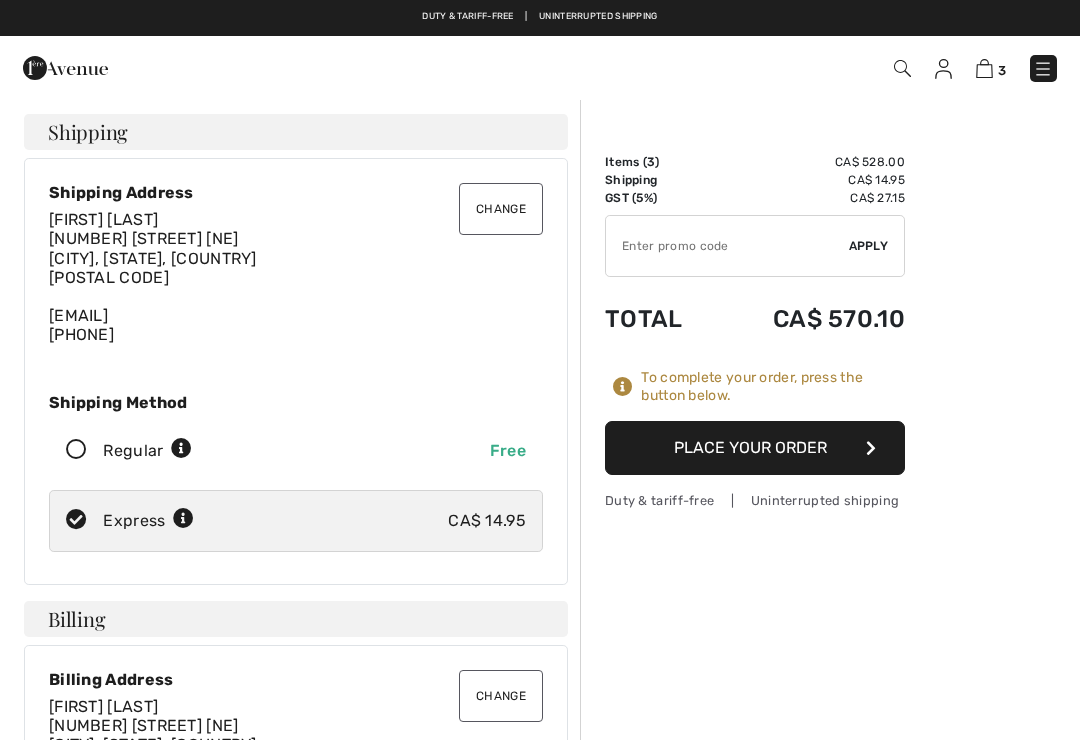 click on "Place Your Order" at bounding box center [755, 448] 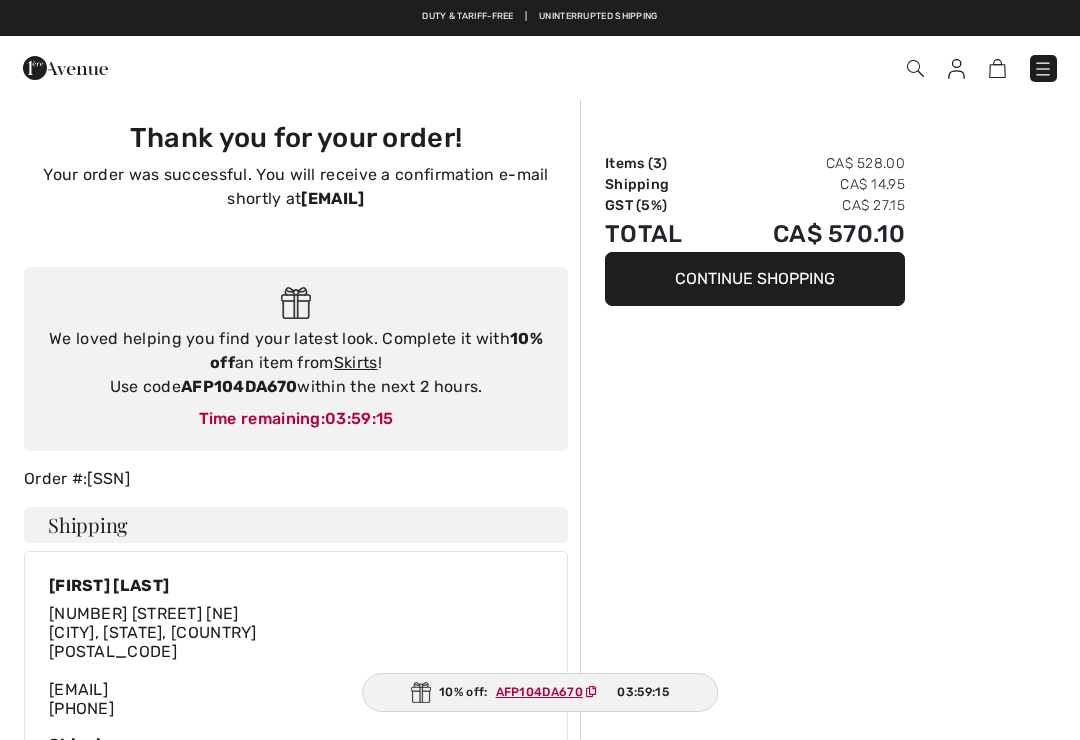 scroll, scrollTop: 0, scrollLeft: 0, axis: both 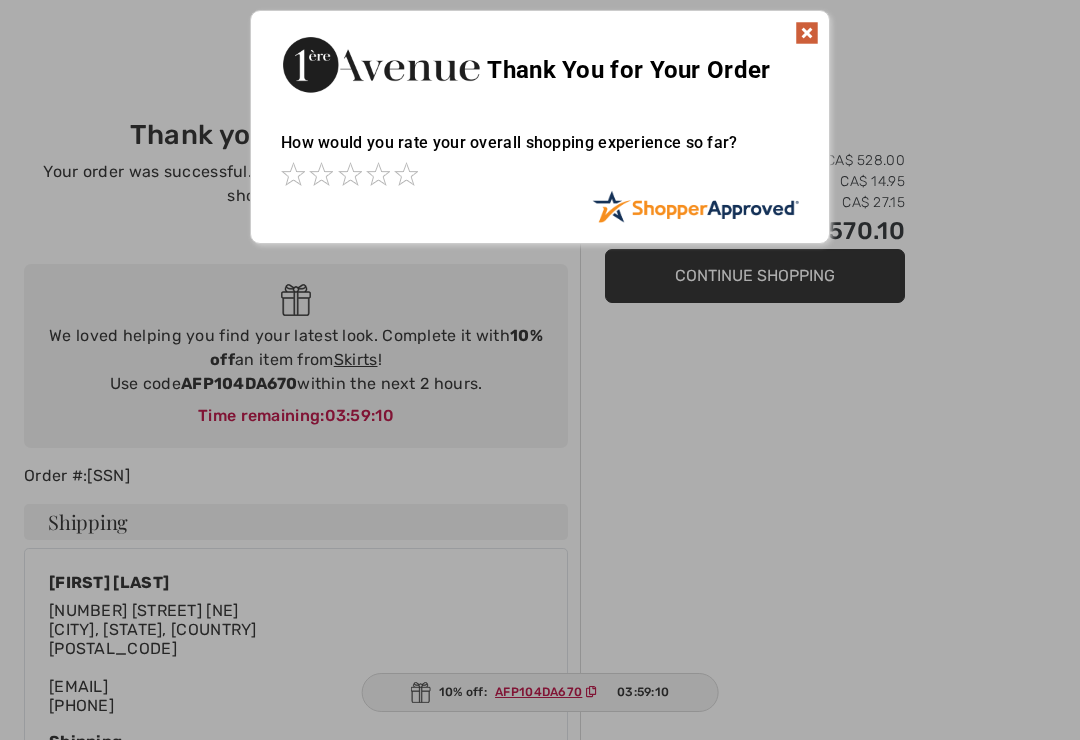 click on "Thank You for Your Order" at bounding box center [540, 62] 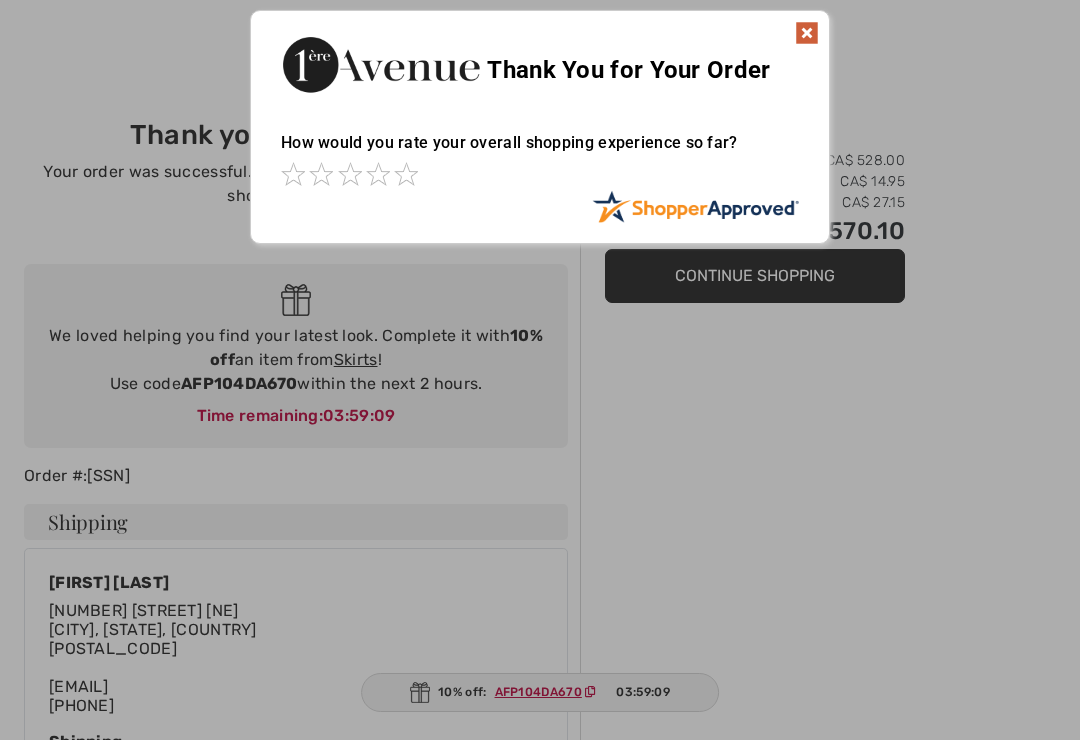 click at bounding box center [807, 33] 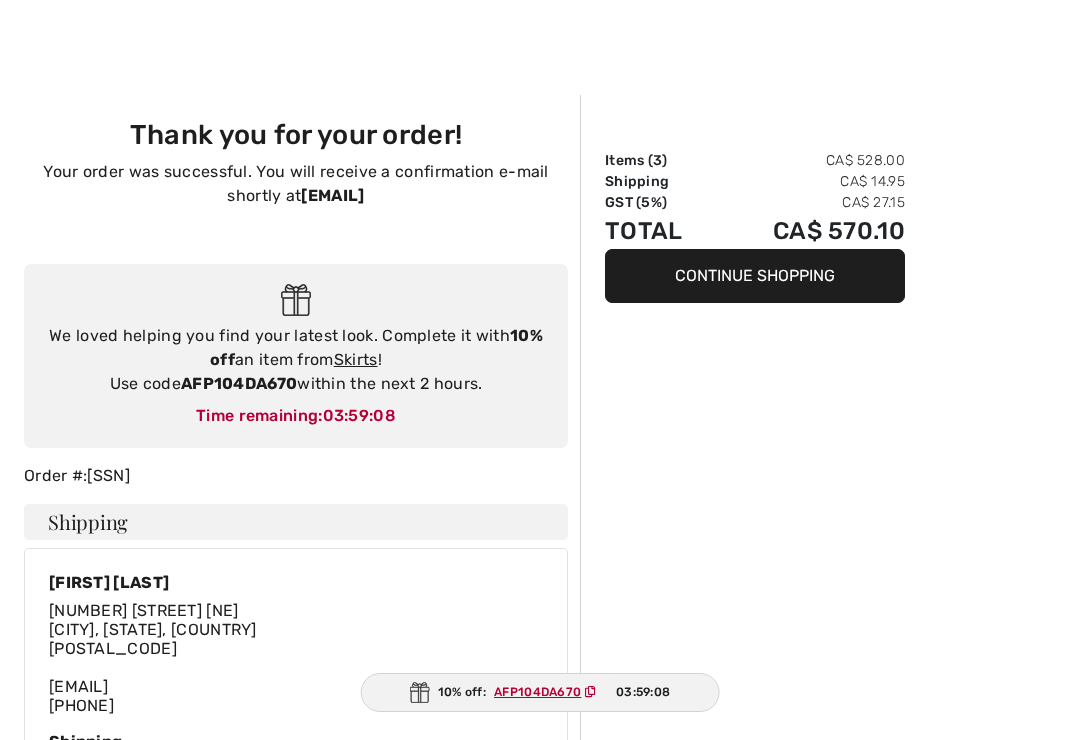 scroll, scrollTop: 0, scrollLeft: 0, axis: both 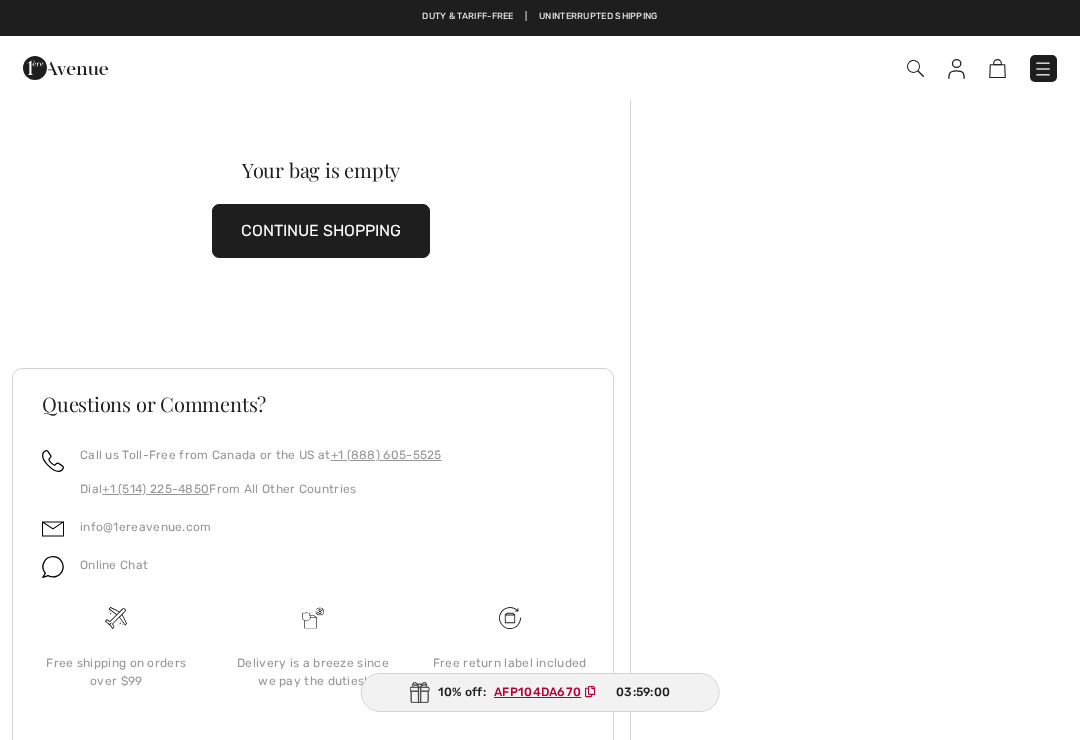 click at bounding box center (956, 69) 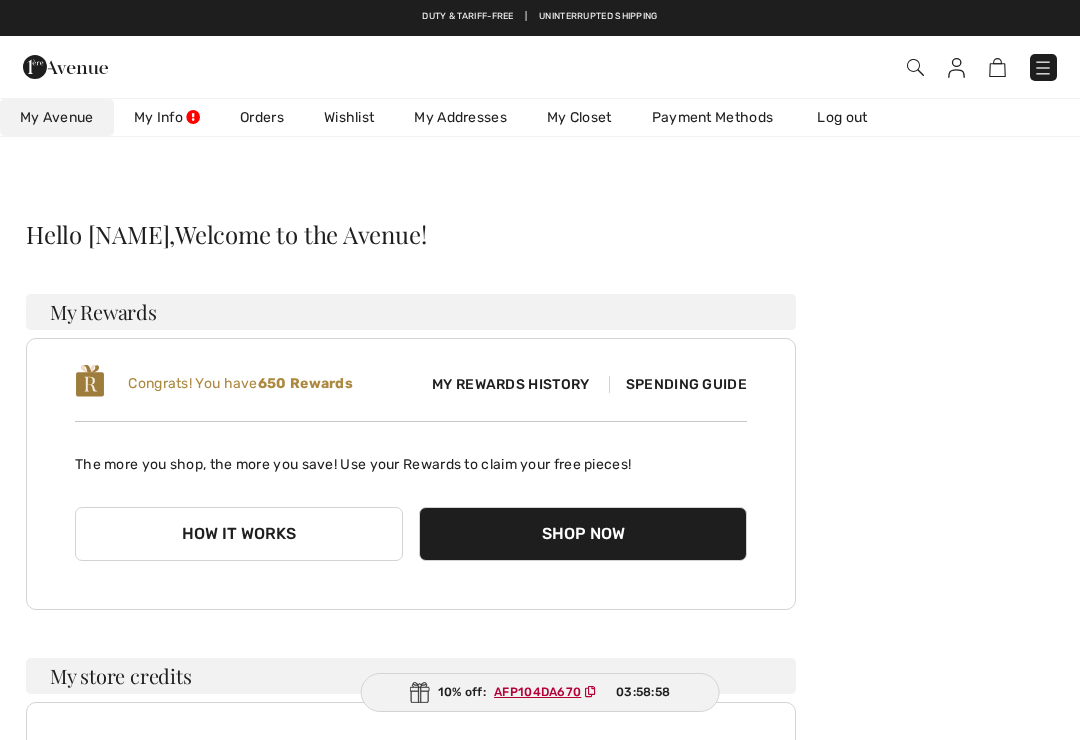 scroll, scrollTop: 0, scrollLeft: 0, axis: both 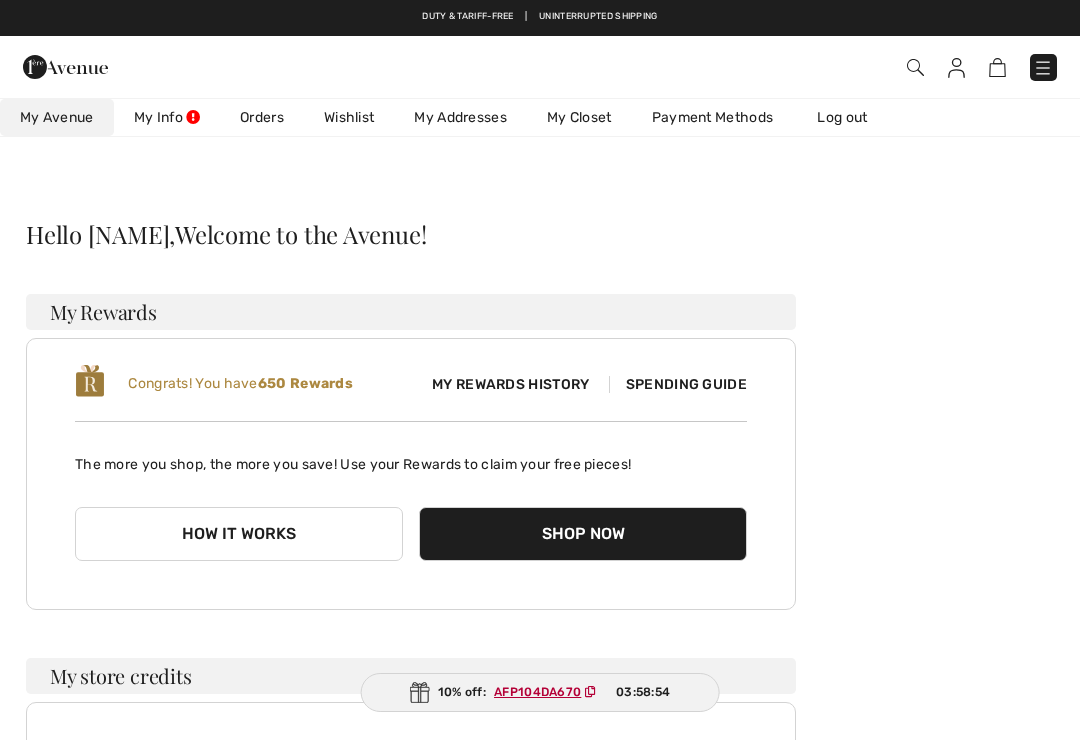 click on "Orders" at bounding box center [262, 117] 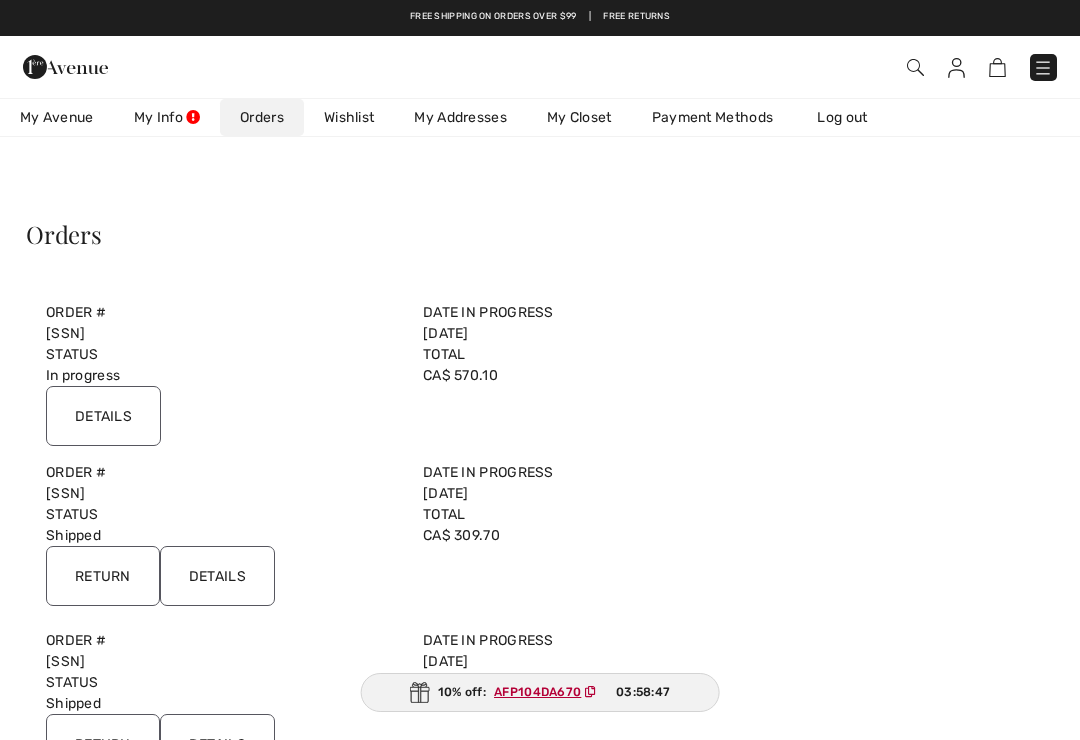 click on "My Closet" at bounding box center [579, 117] 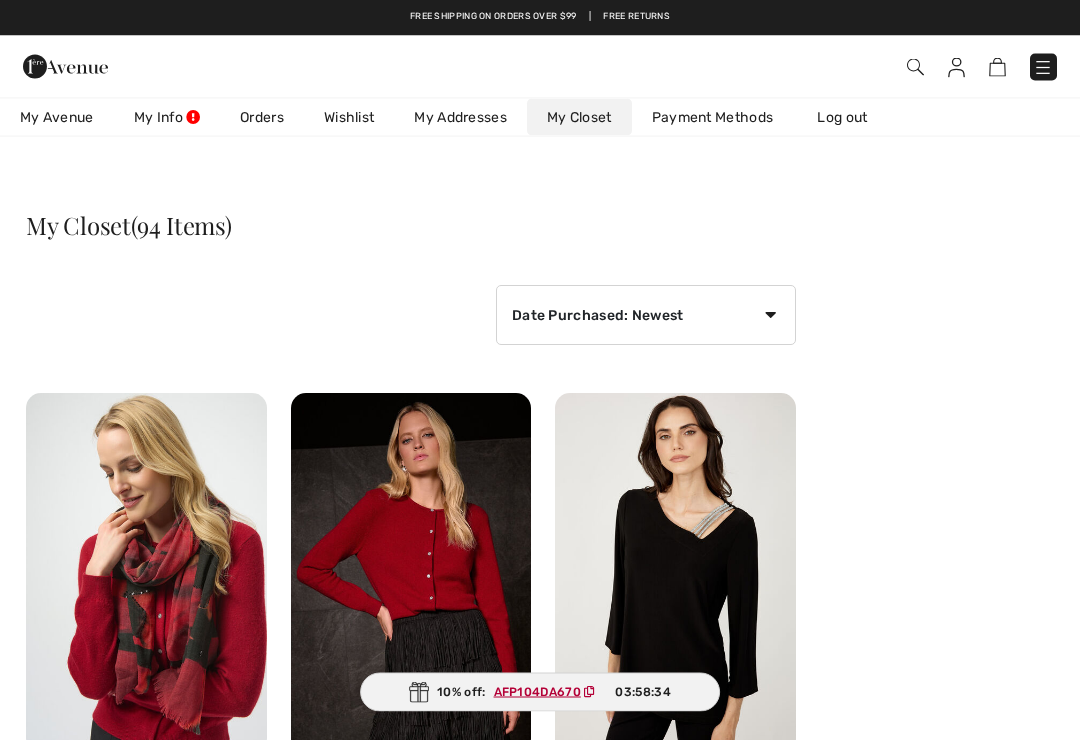 scroll, scrollTop: 0, scrollLeft: 0, axis: both 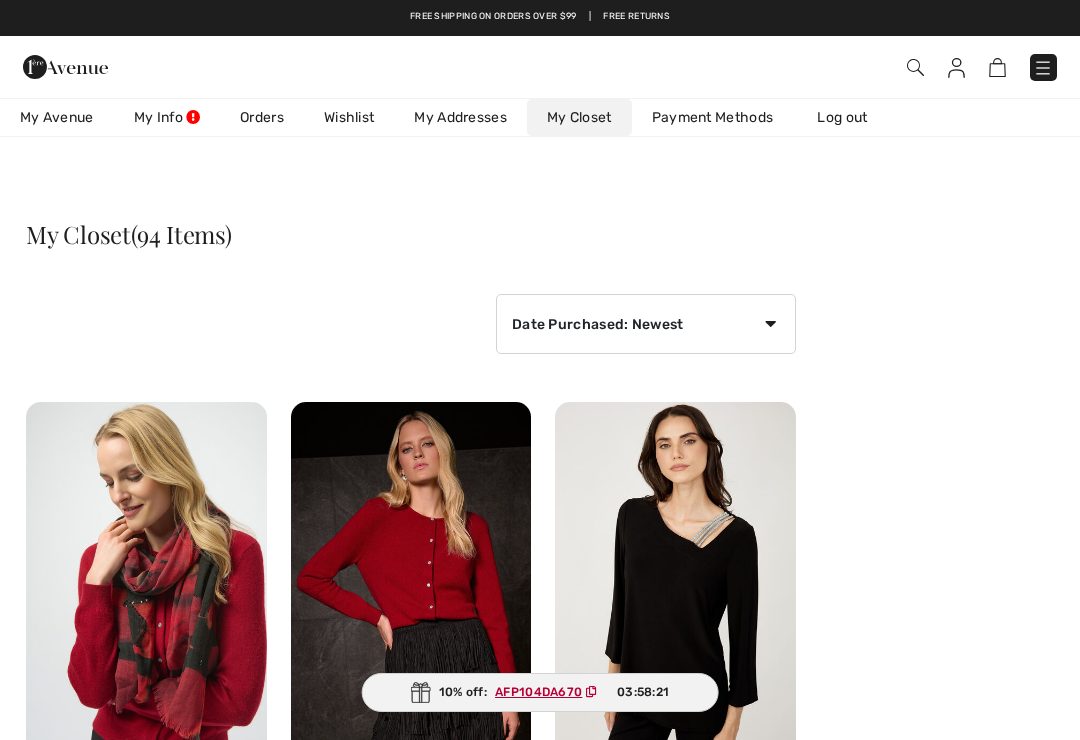click on "Log out" at bounding box center (852, 117) 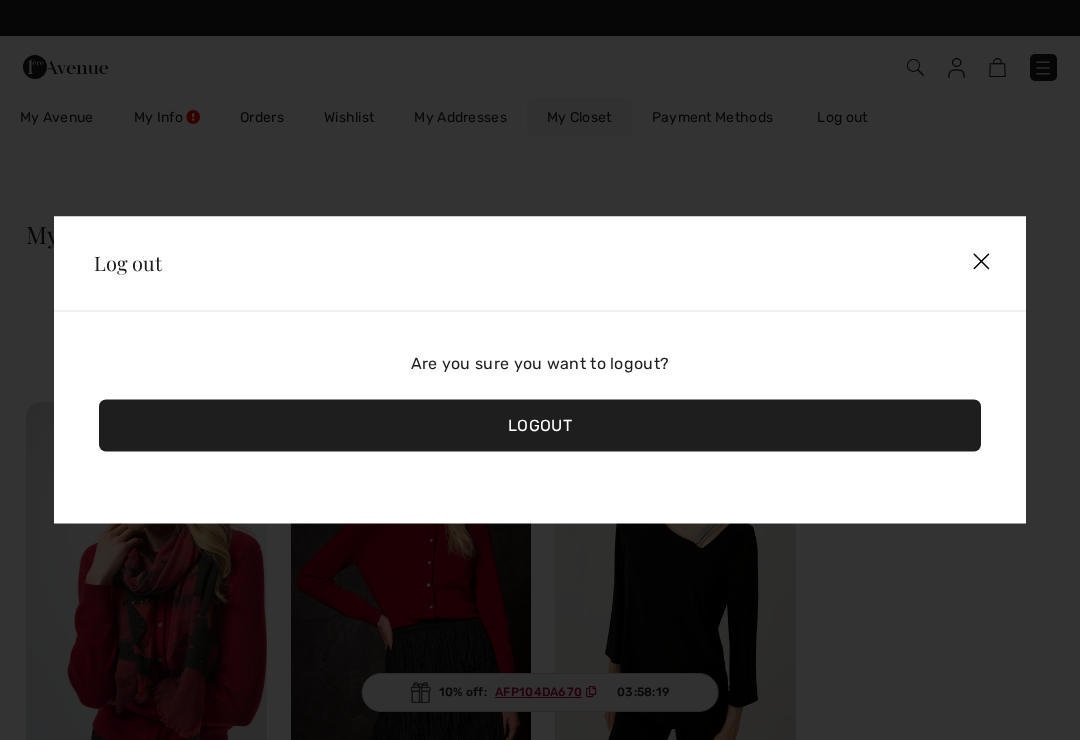 click on "Logout" at bounding box center [540, 426] 